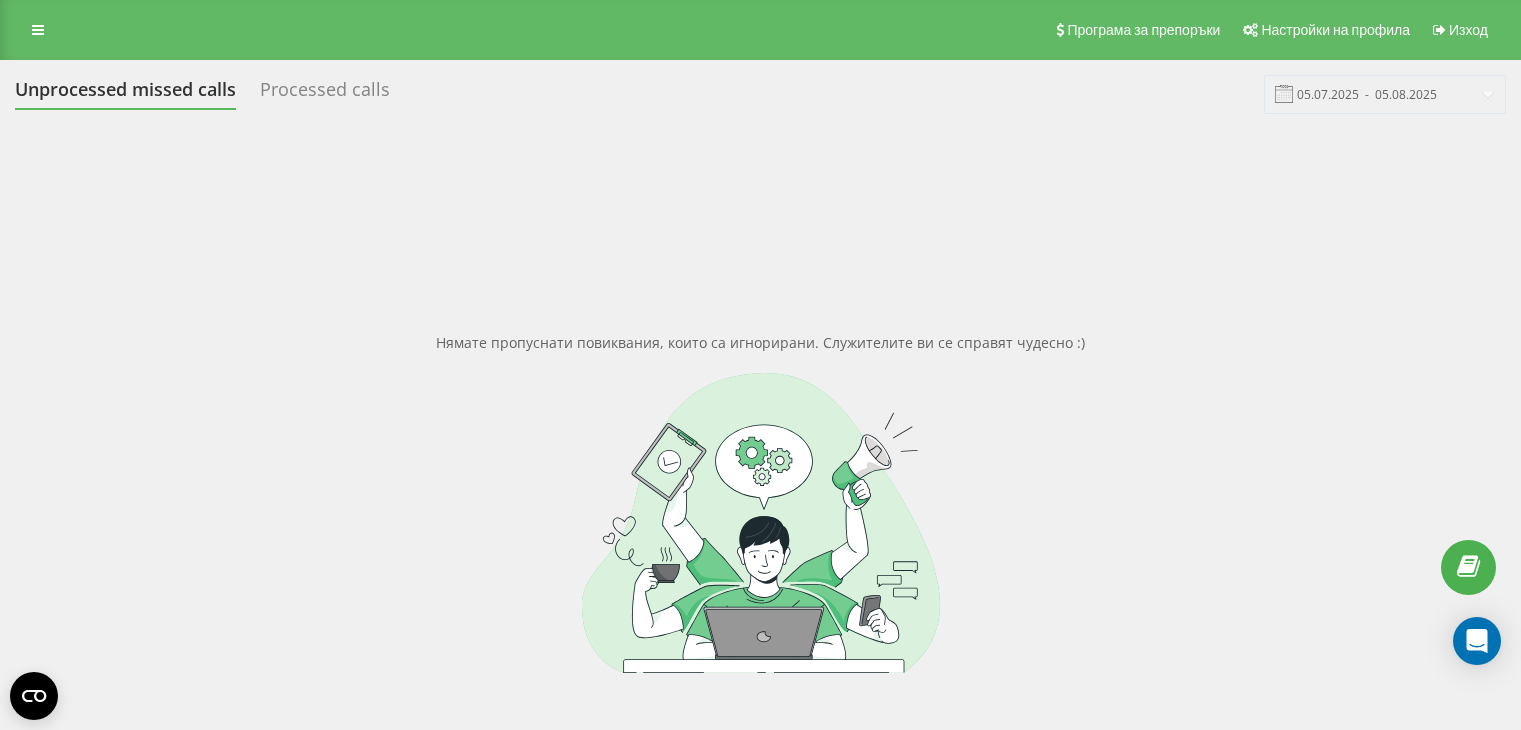 scroll, scrollTop: 0, scrollLeft: 0, axis: both 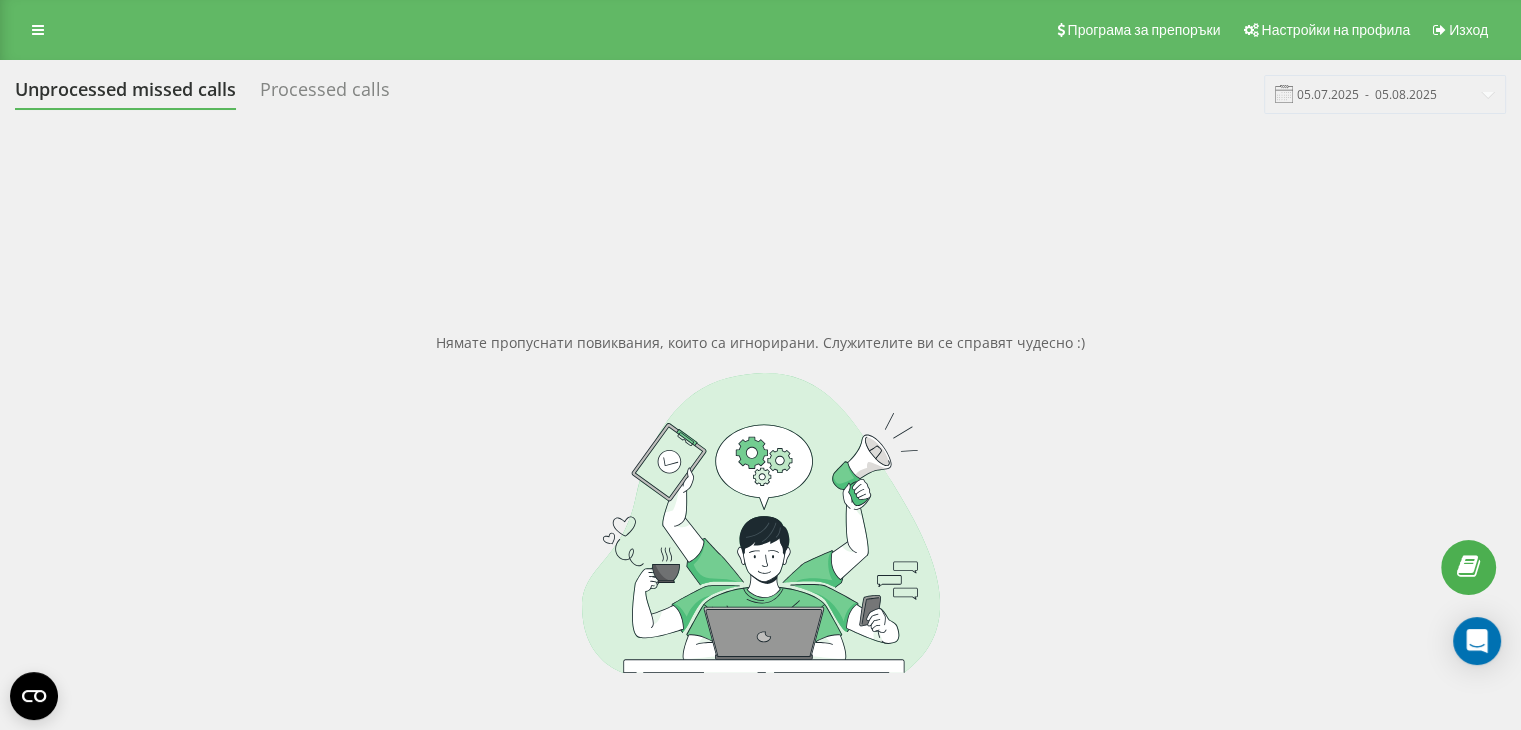 click on "Processed calls" at bounding box center (325, 94) 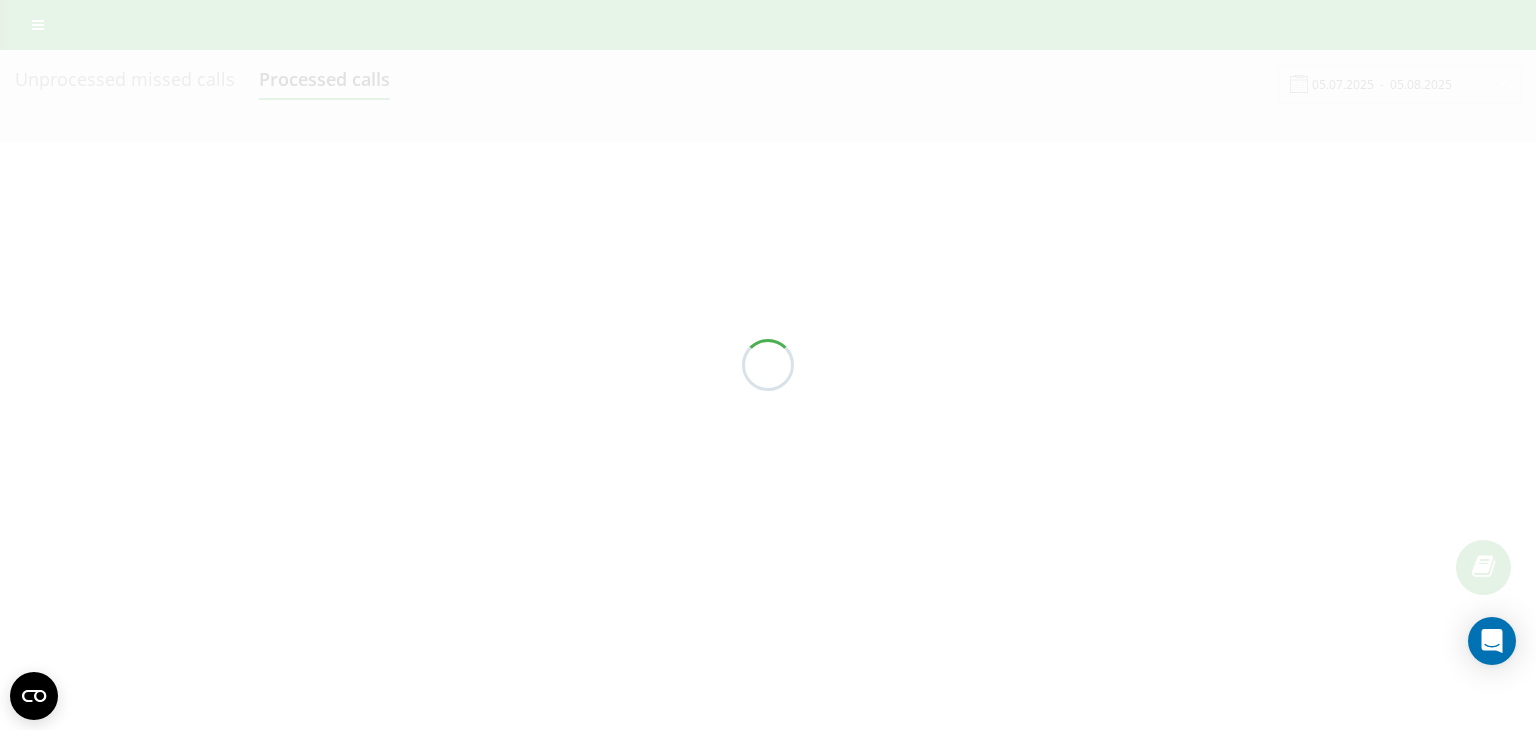scroll, scrollTop: 0, scrollLeft: 0, axis: both 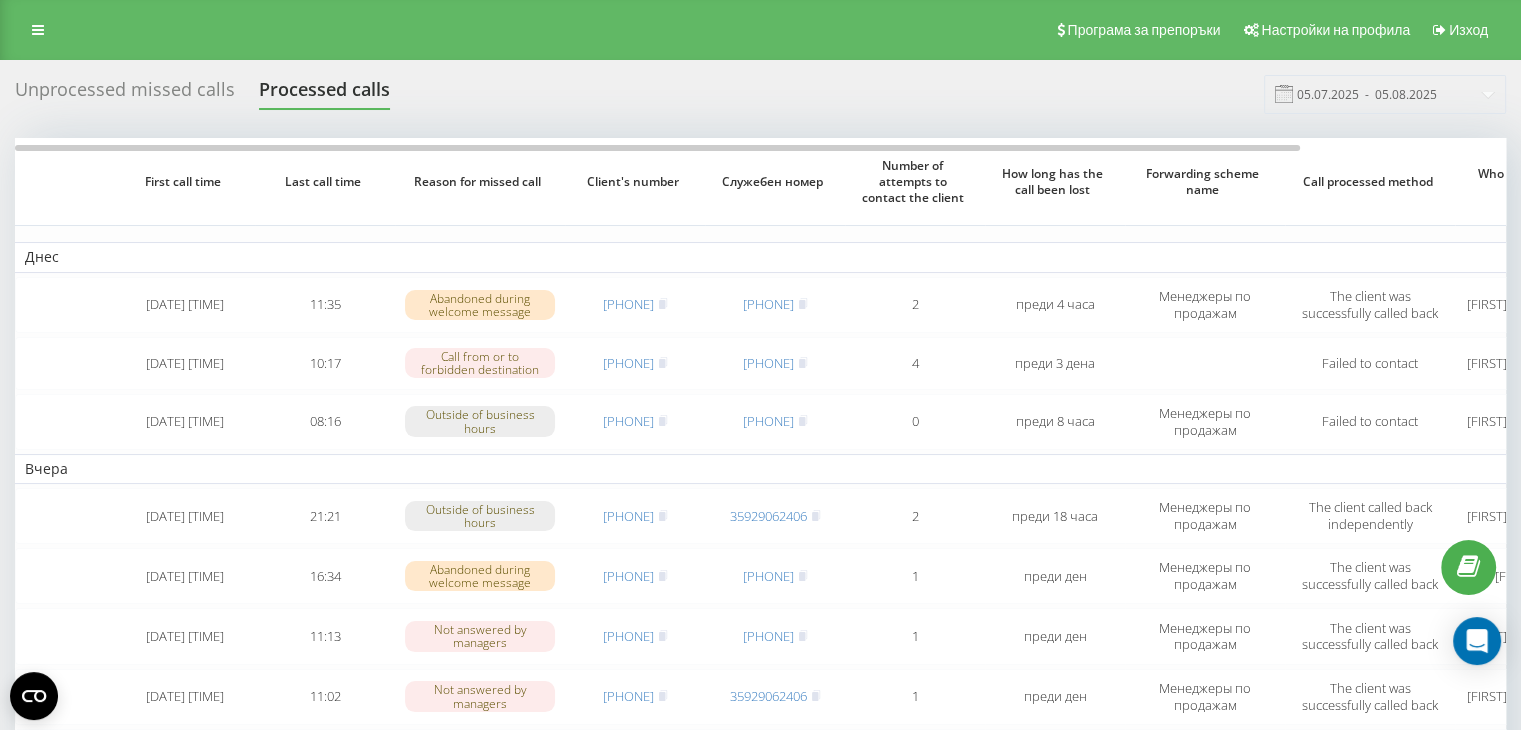 click on "Unprocessed missed calls" at bounding box center [125, 94] 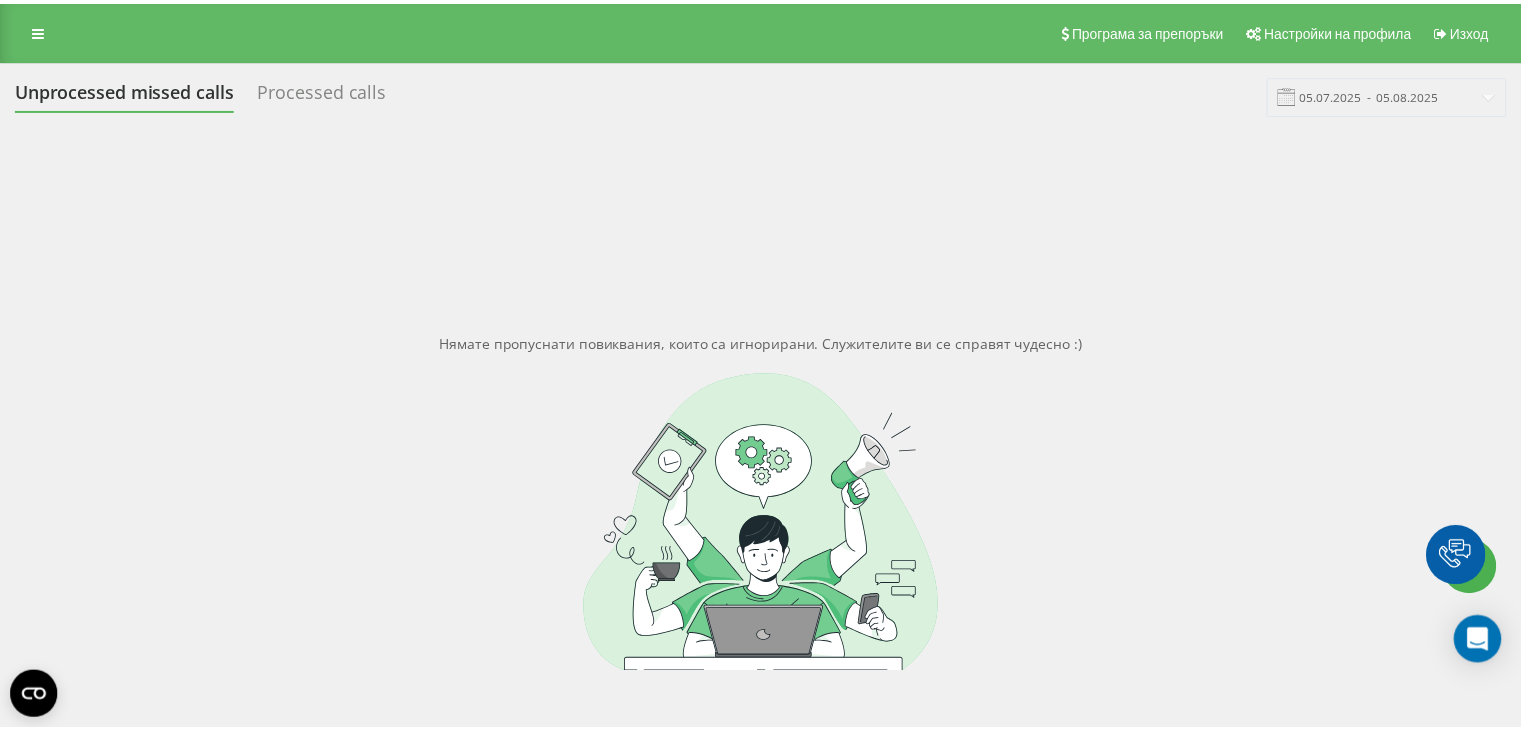 scroll, scrollTop: 0, scrollLeft: 0, axis: both 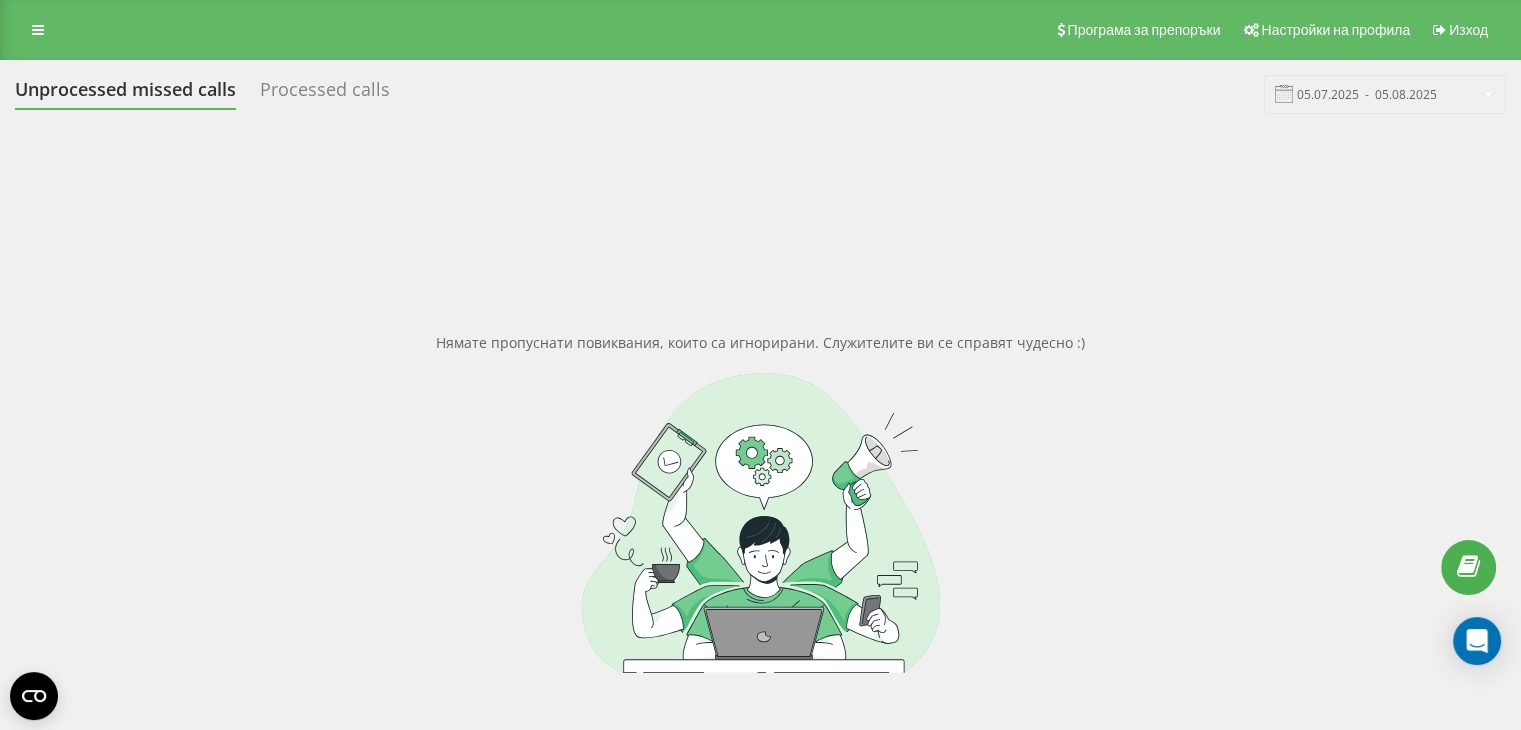 click on "Processed calls" at bounding box center [325, 94] 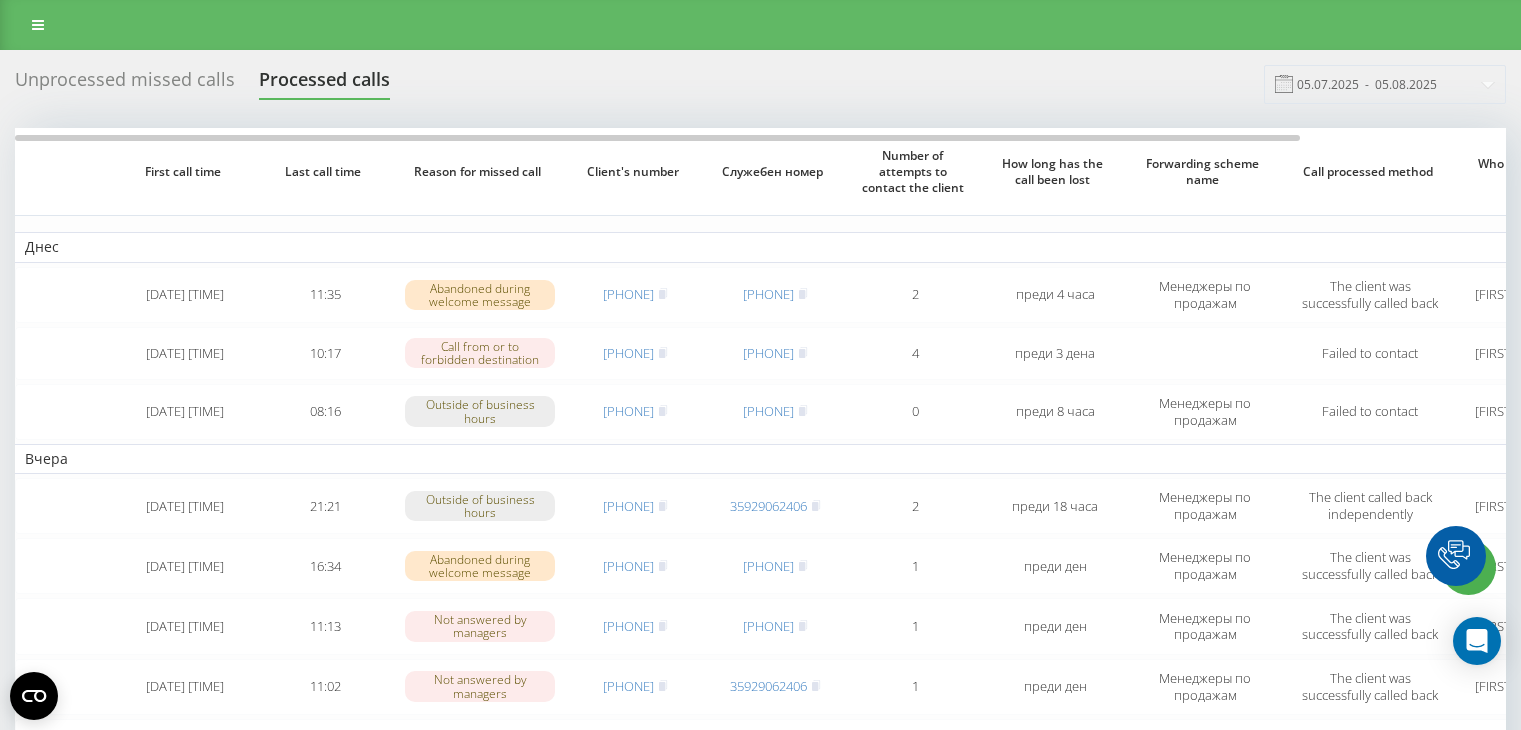 scroll, scrollTop: 0, scrollLeft: 0, axis: both 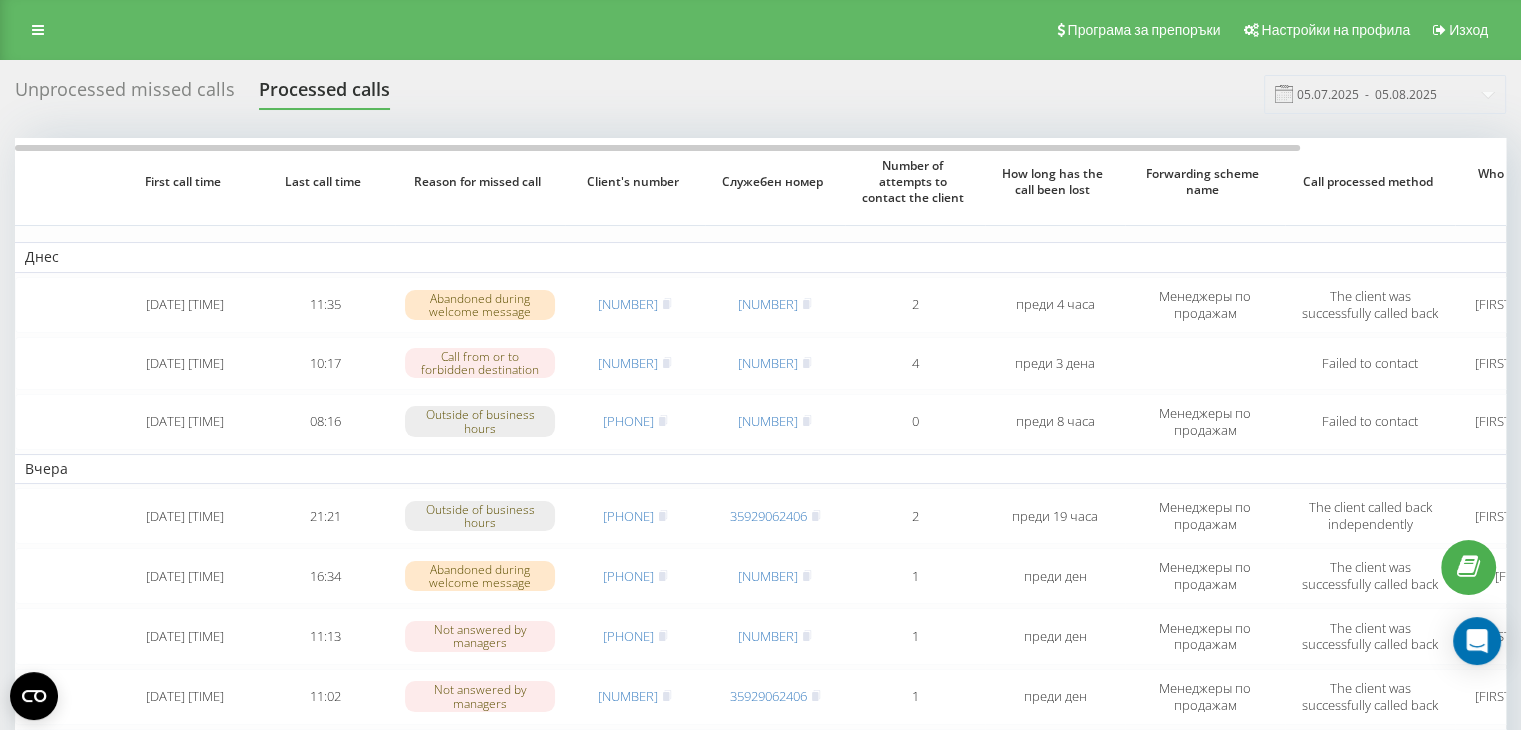 click on "Unprocessed missed calls" at bounding box center (125, 94) 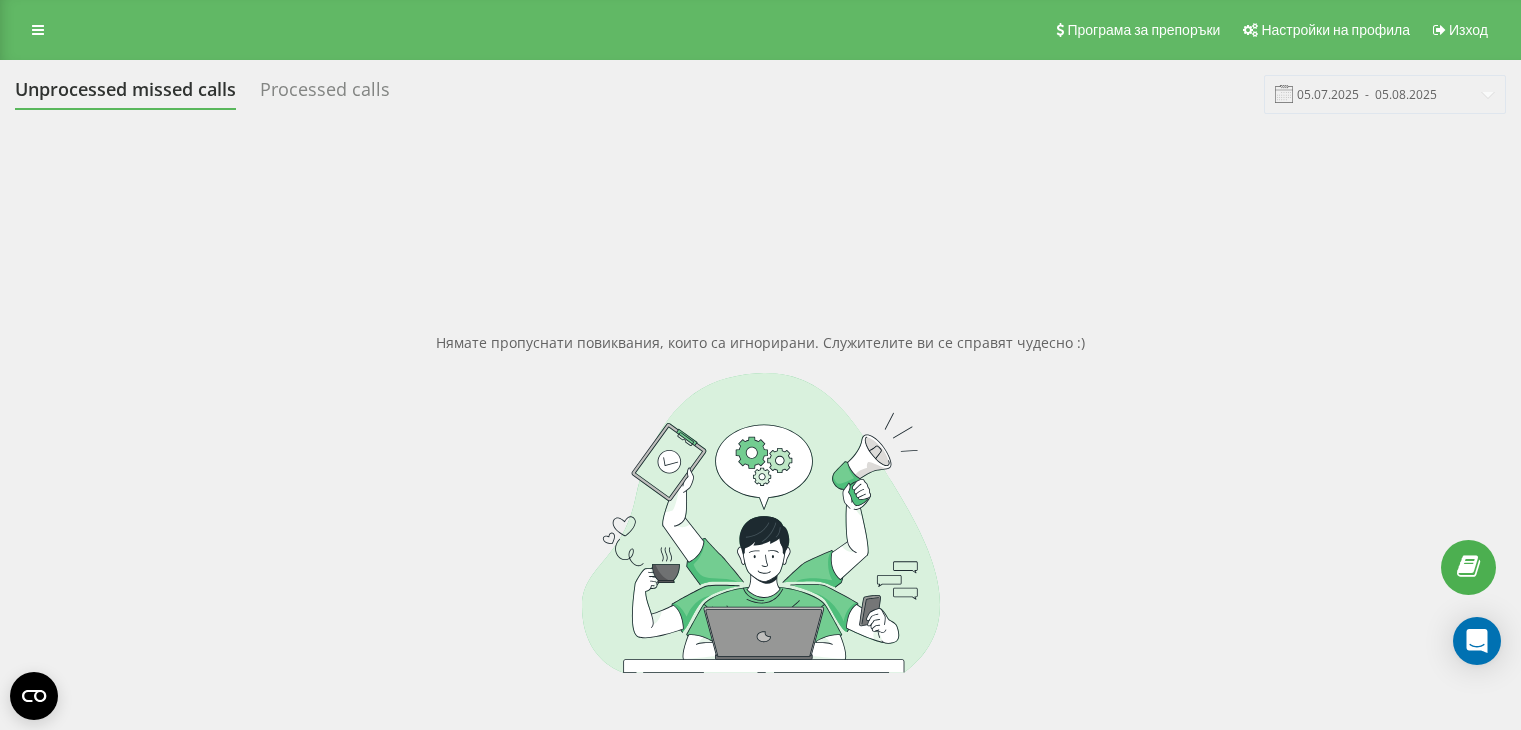 scroll, scrollTop: 0, scrollLeft: 0, axis: both 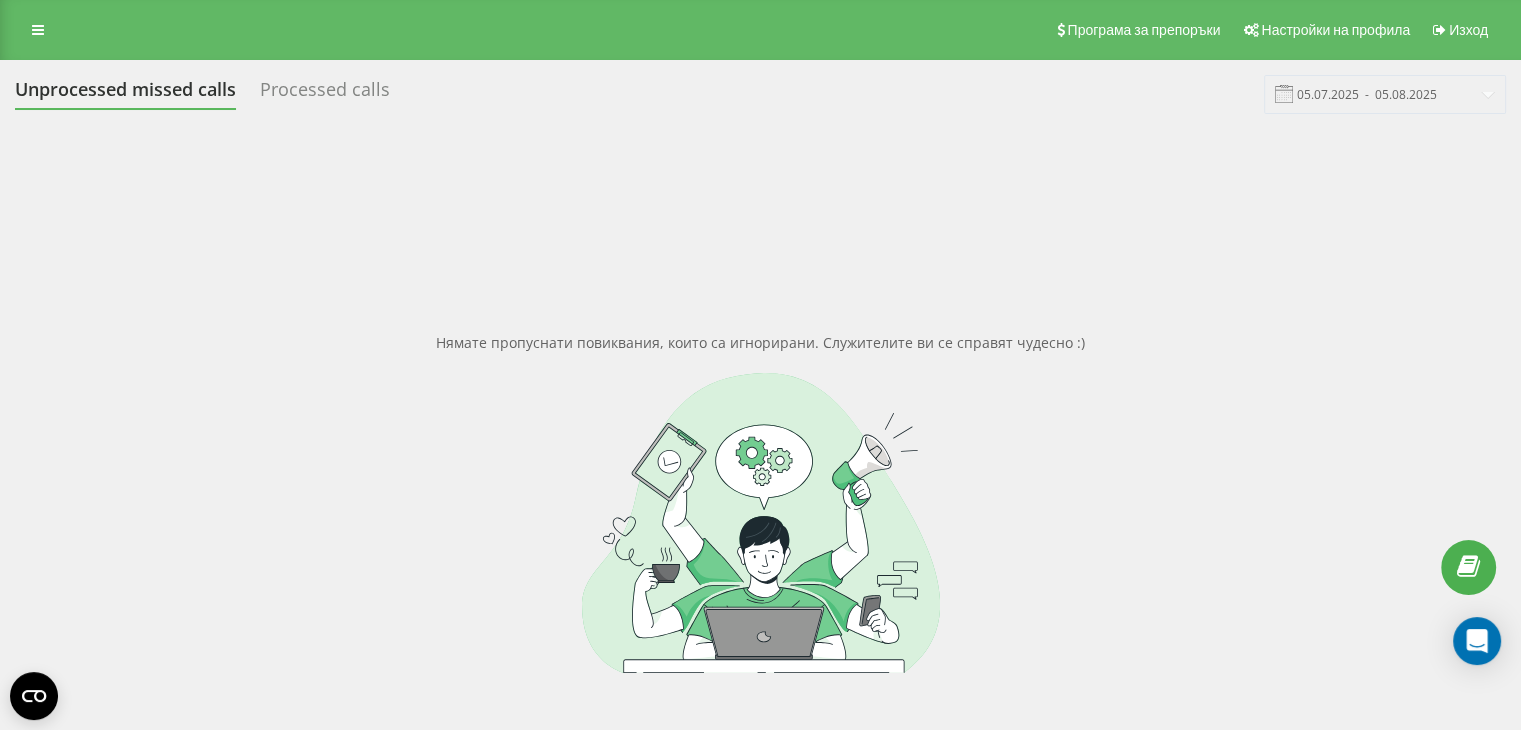 click on "Processed calls" at bounding box center (325, 94) 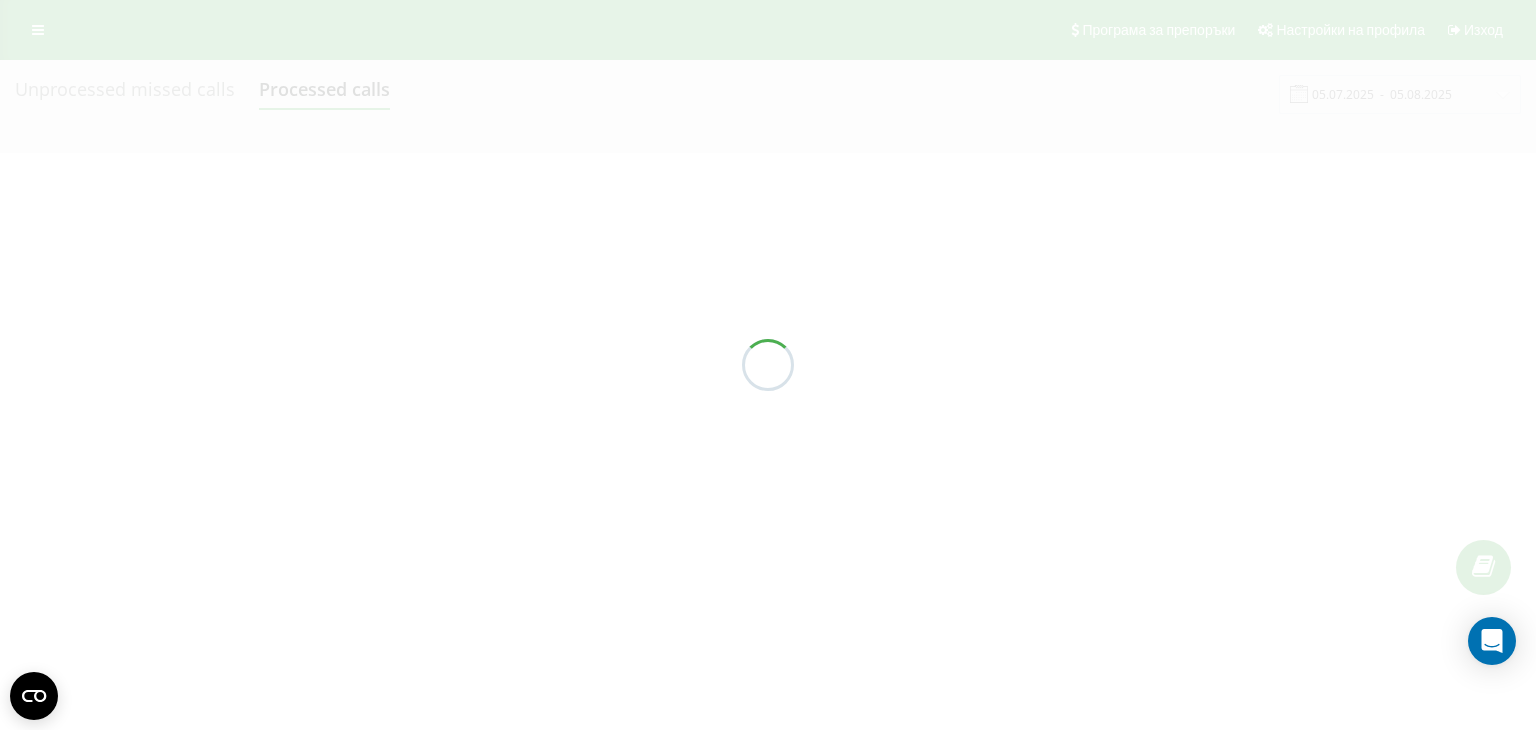 scroll, scrollTop: 0, scrollLeft: 0, axis: both 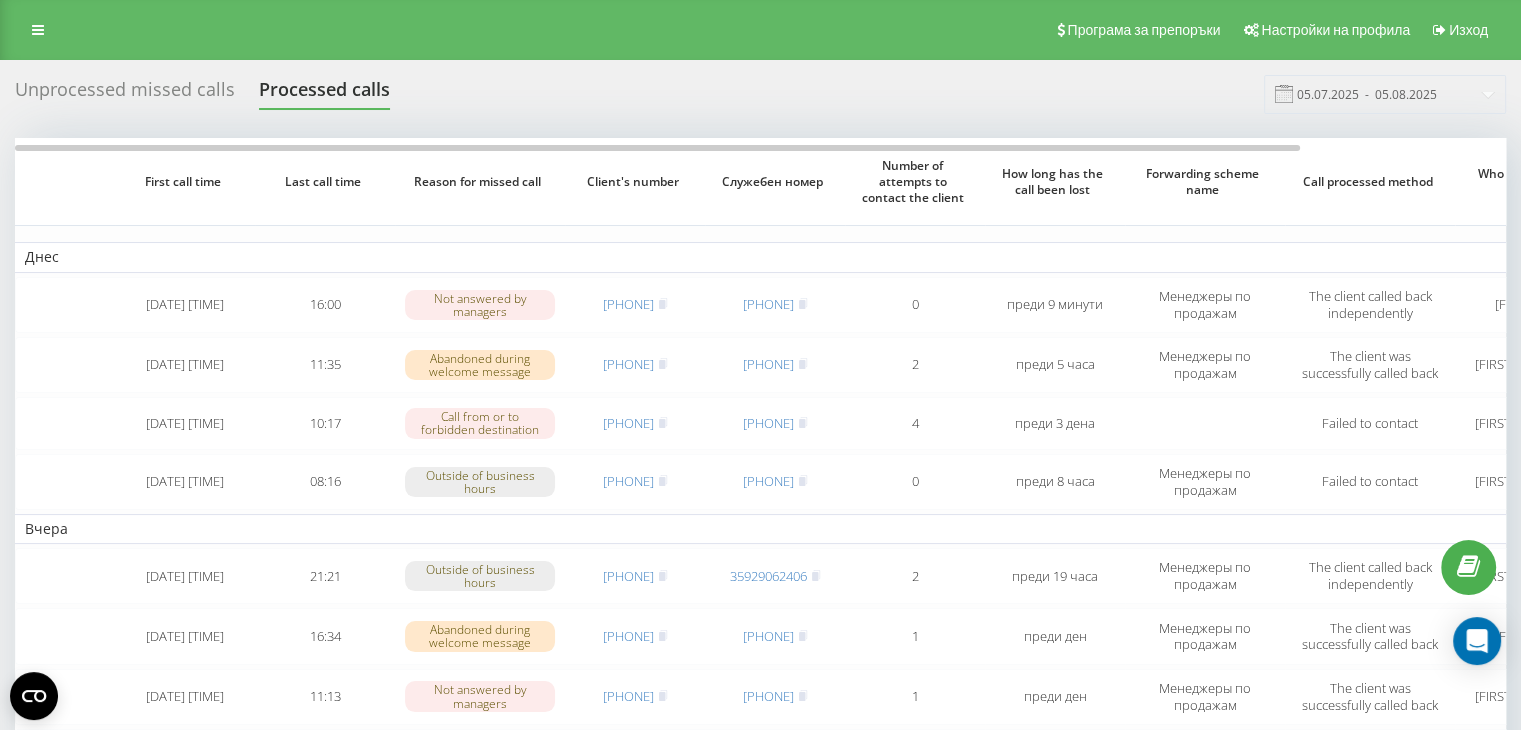 click on "Unprocessed missed calls" at bounding box center (125, 94) 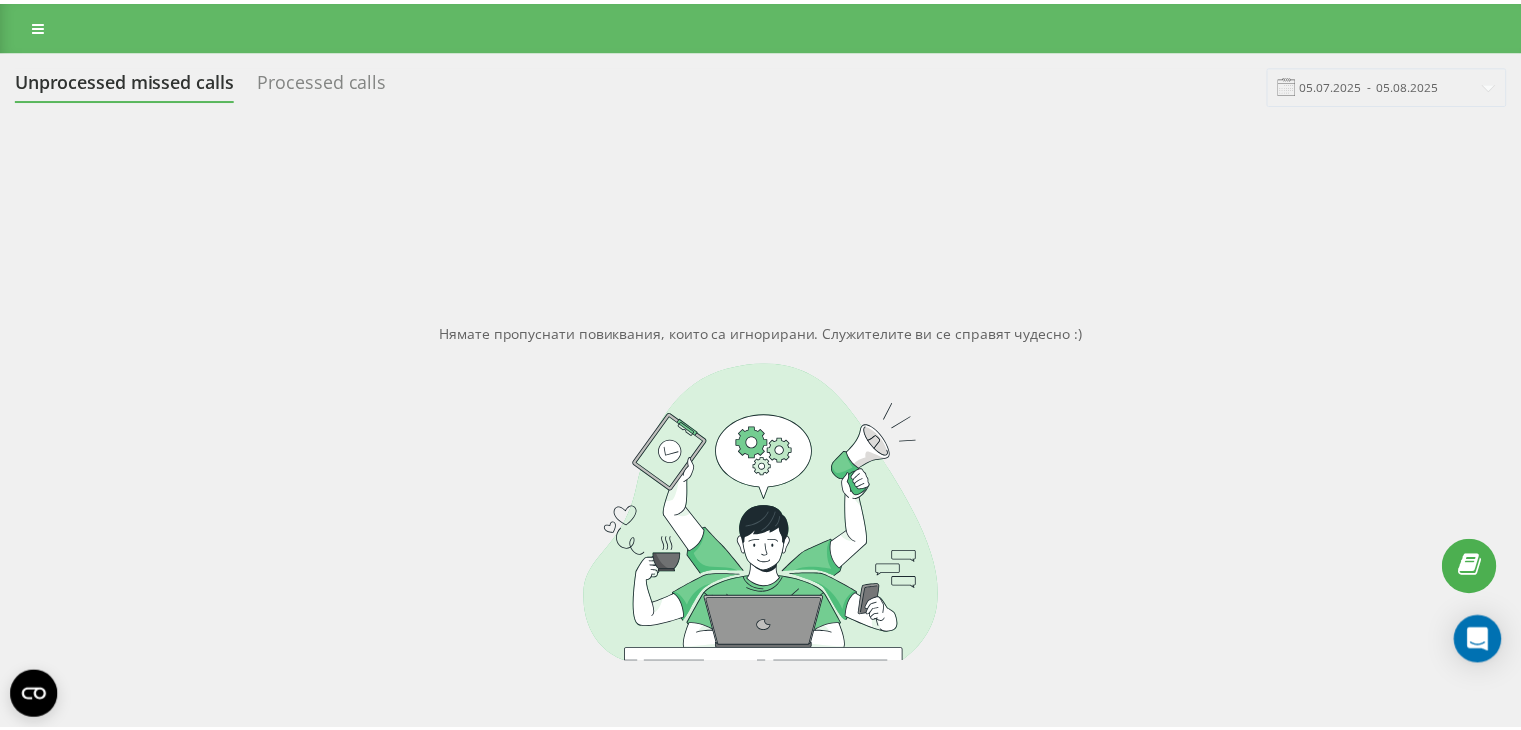 scroll, scrollTop: 0, scrollLeft: 0, axis: both 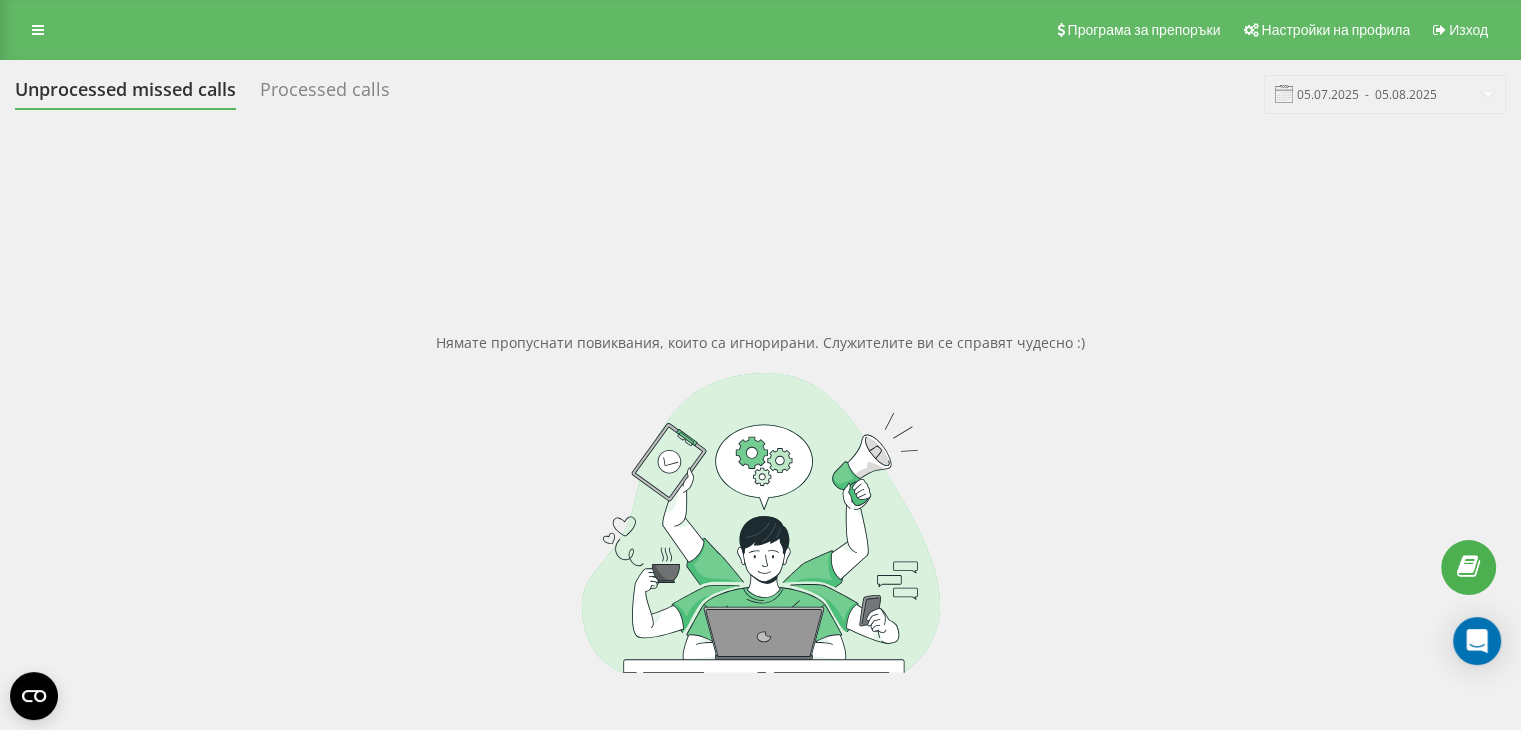 click on "Processed calls" at bounding box center (325, 94) 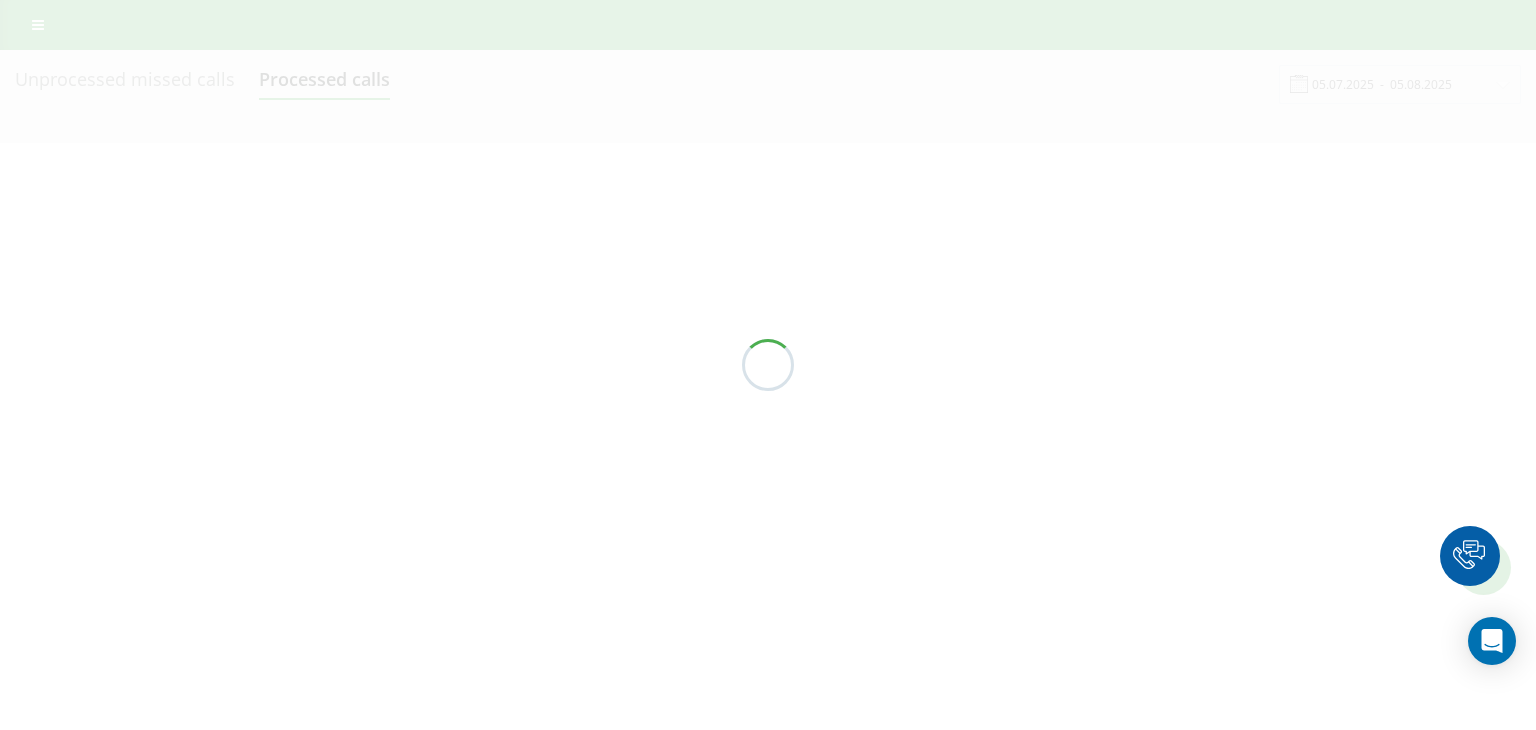 scroll, scrollTop: 0, scrollLeft: 0, axis: both 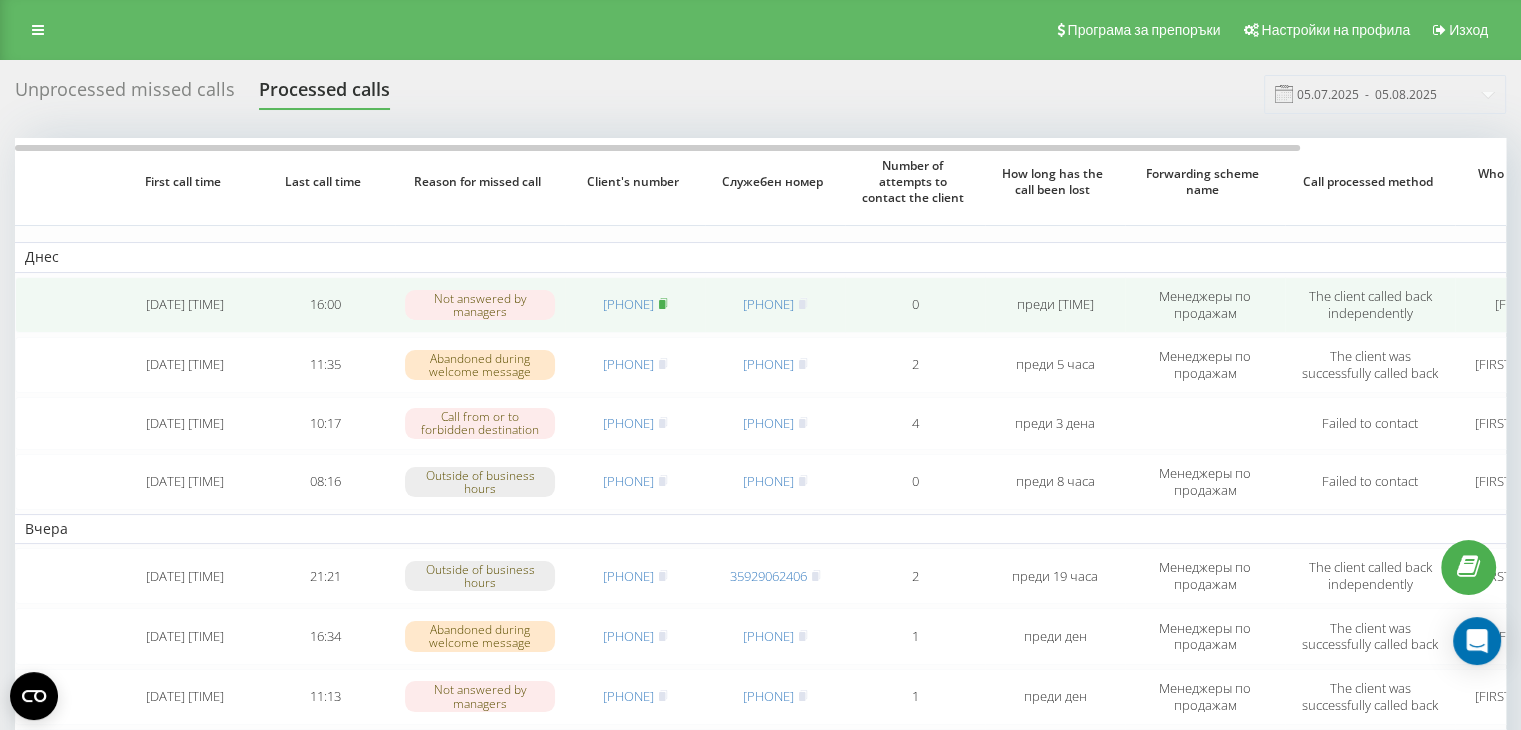 click 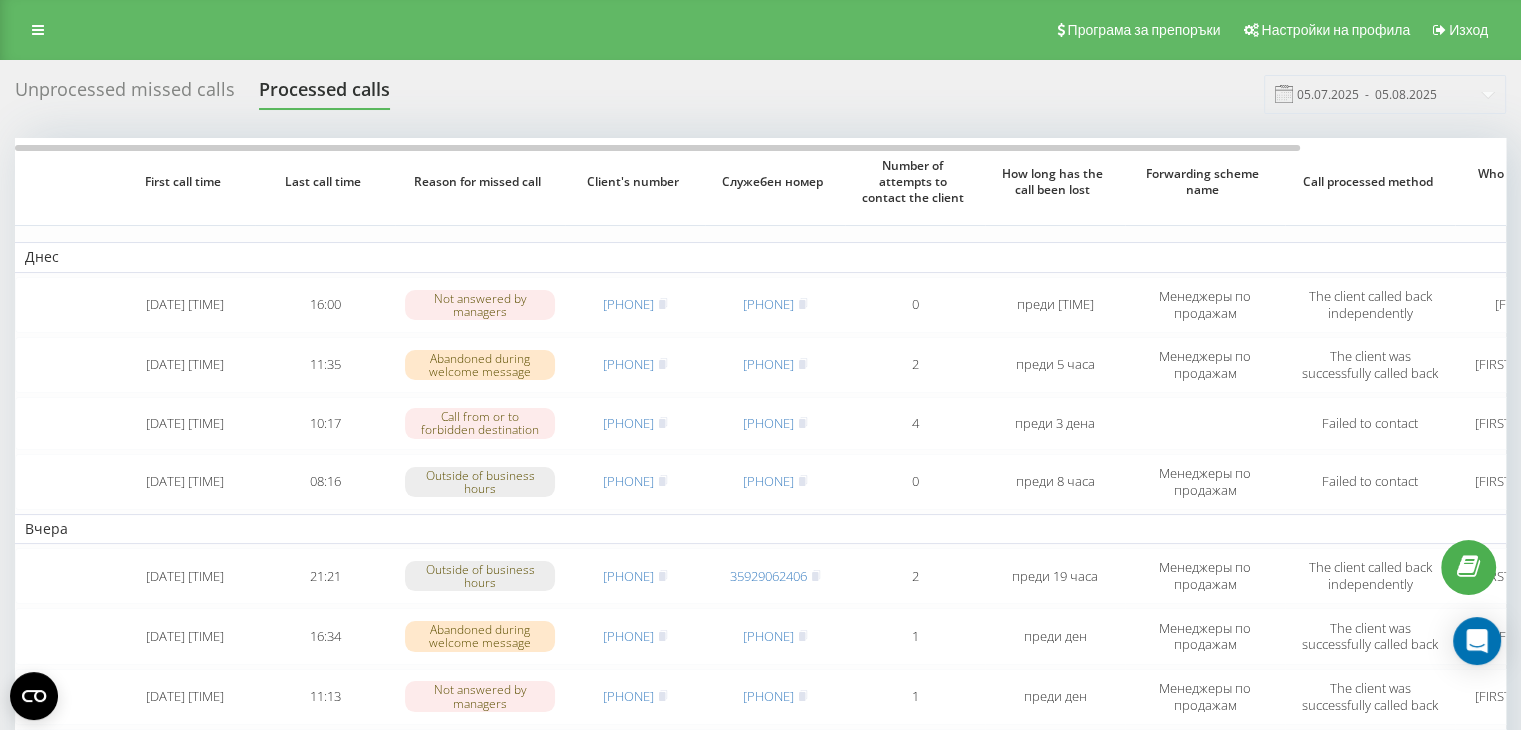 click on "Unprocessed missed calls" at bounding box center [125, 94] 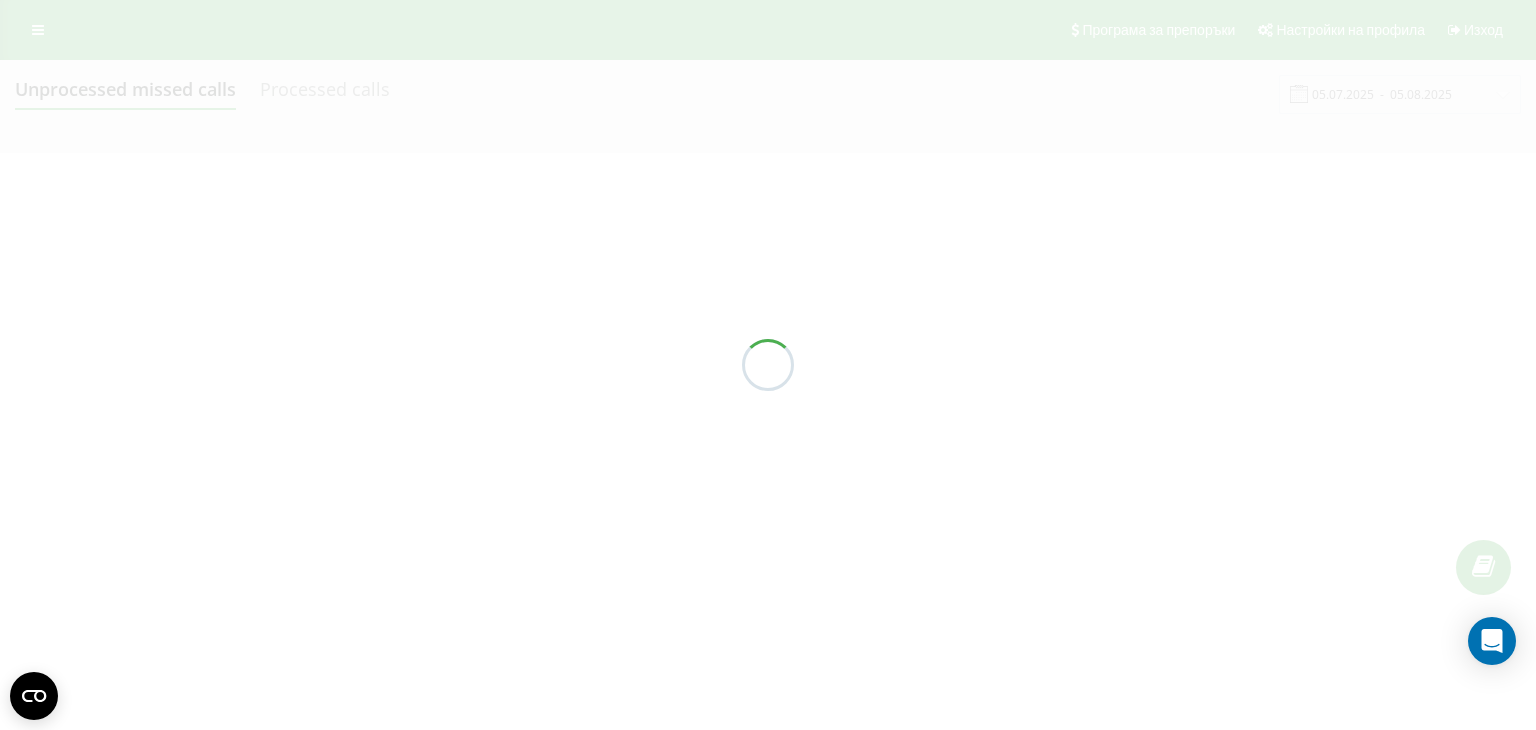 scroll, scrollTop: 0, scrollLeft: 0, axis: both 